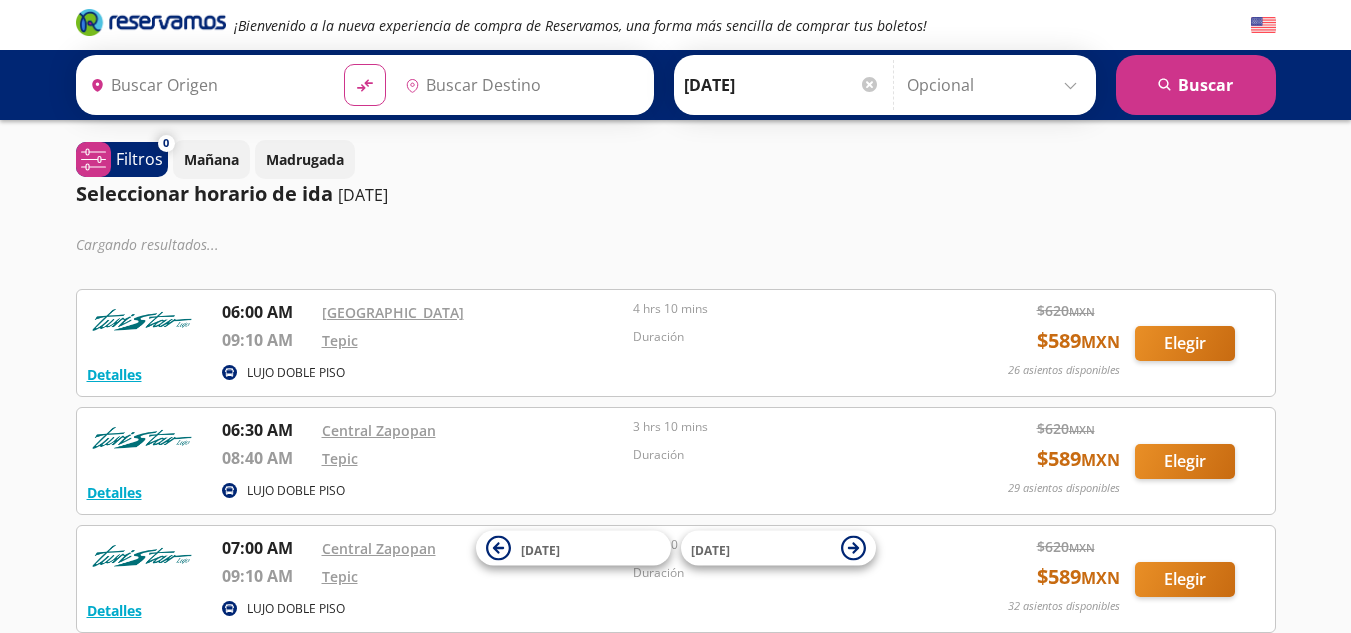 type on "[GEOGRAPHIC_DATA], [GEOGRAPHIC_DATA]" 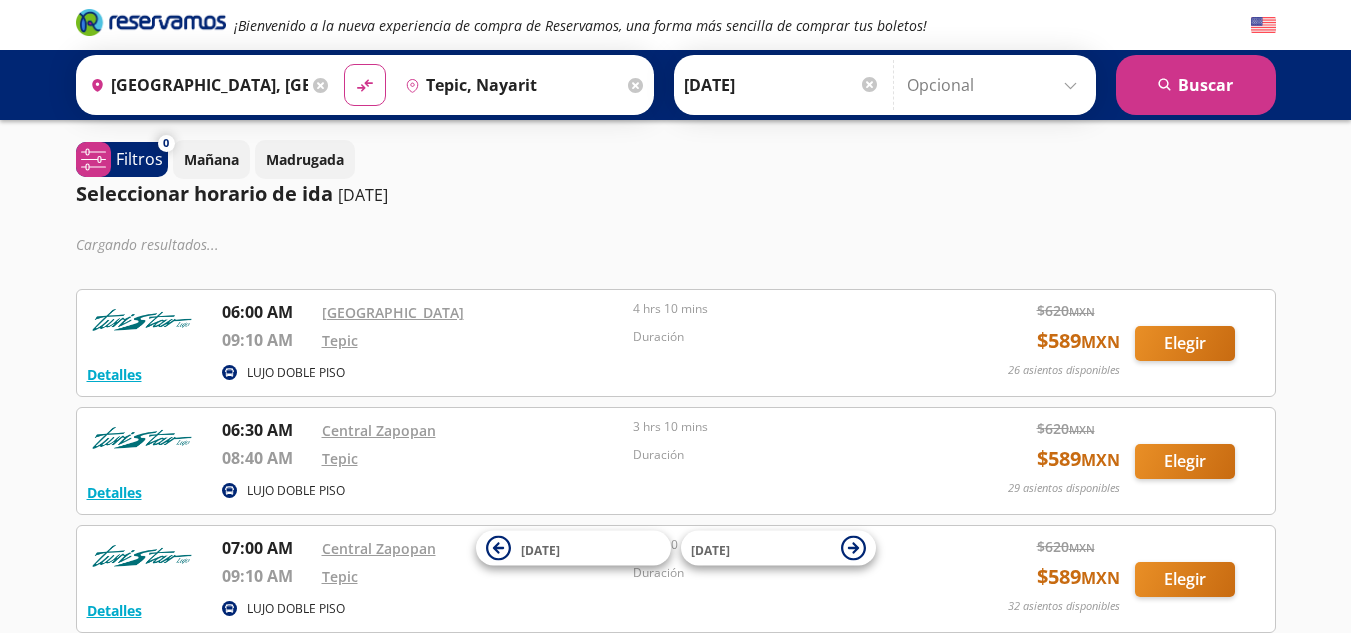scroll, scrollTop: 0, scrollLeft: 0, axis: both 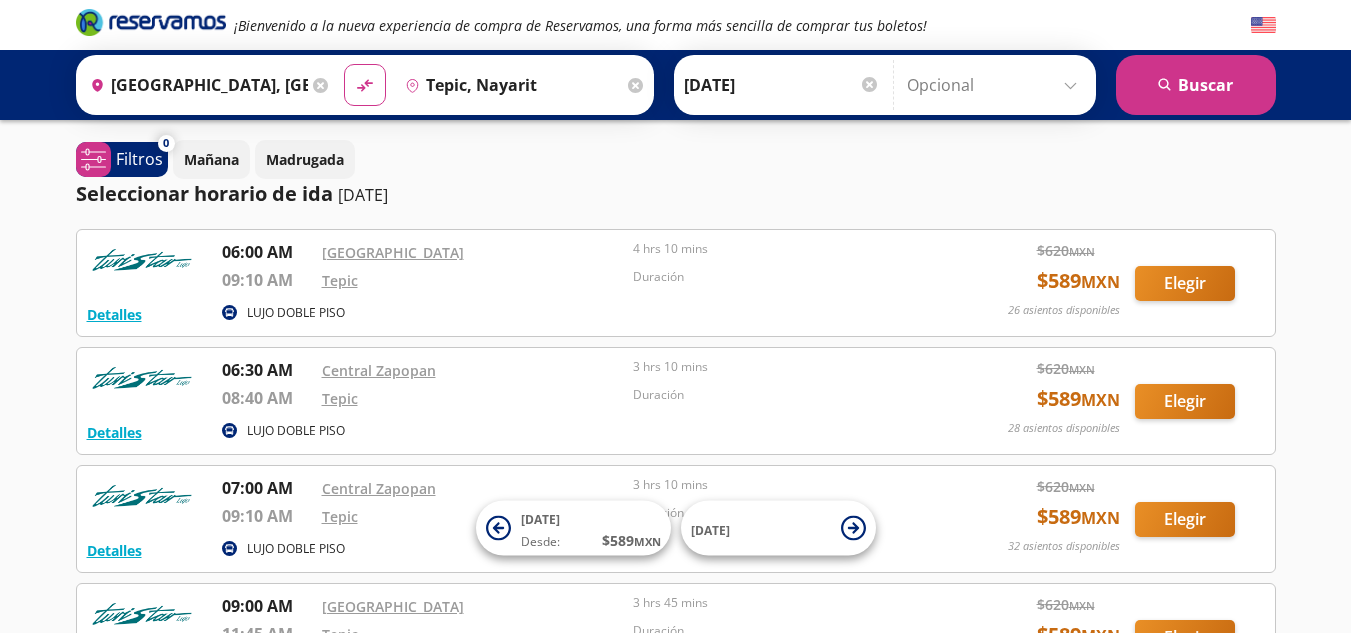 click at bounding box center [151, 22] 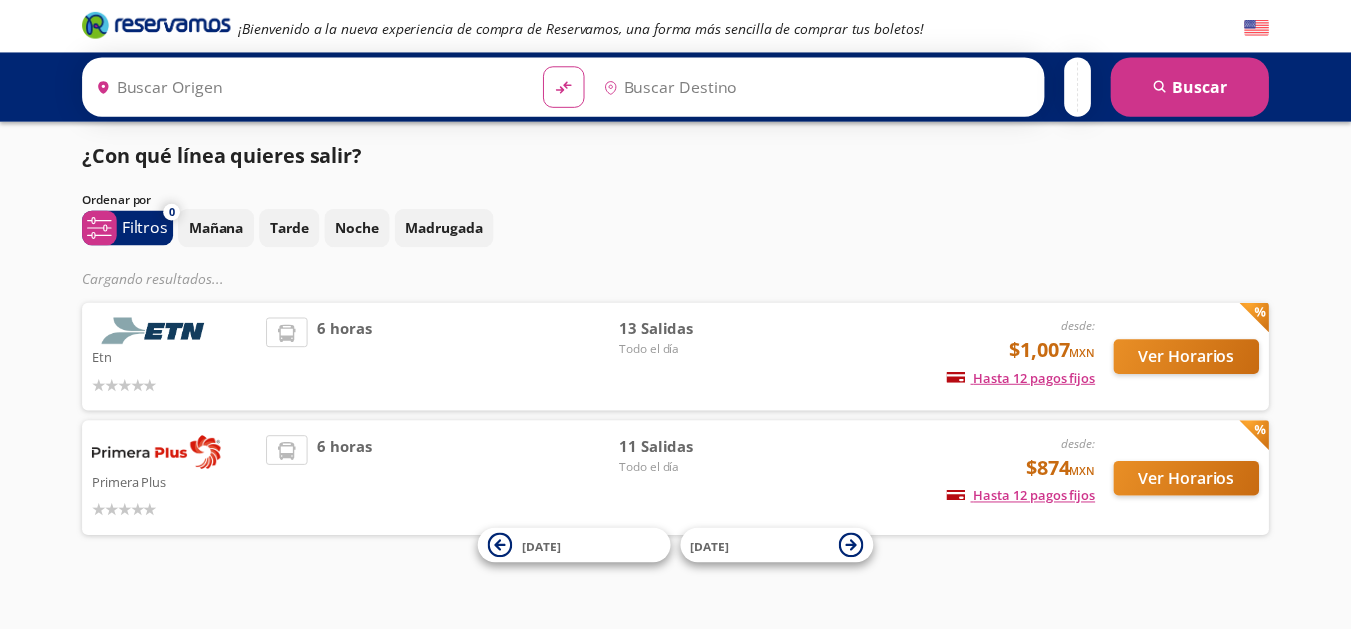 scroll, scrollTop: 0, scrollLeft: 0, axis: both 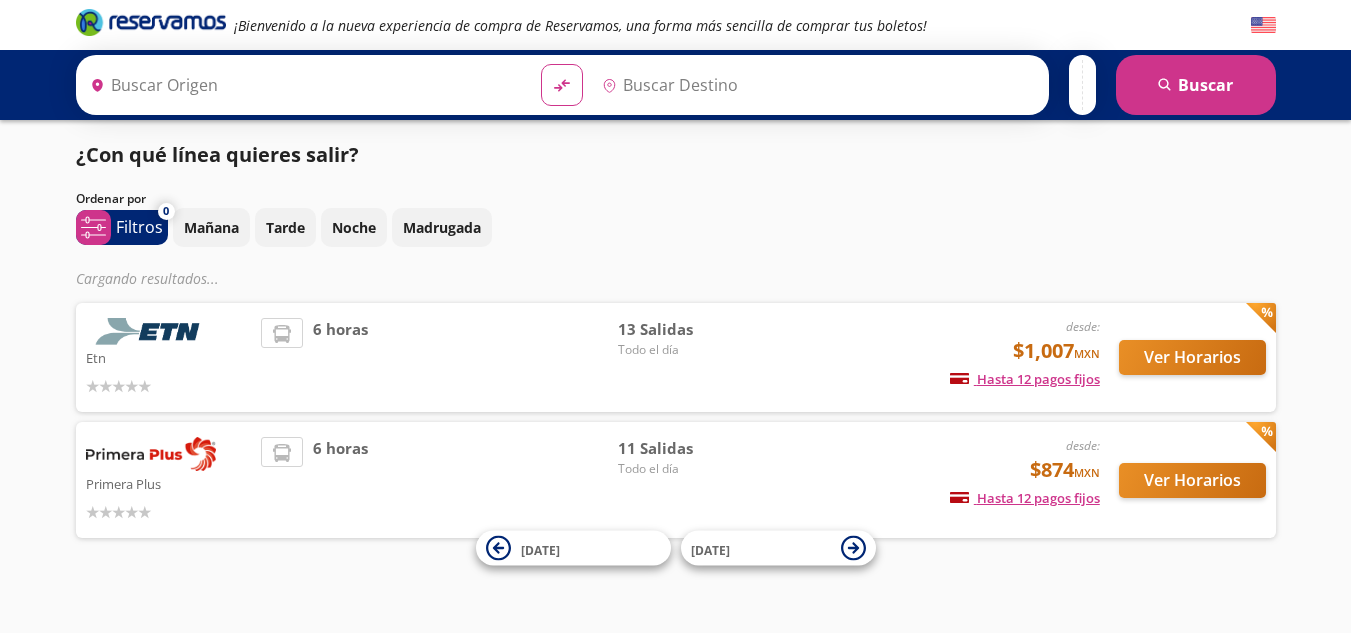 type on "[GEOGRAPHIC_DATA], [GEOGRAPHIC_DATA]" 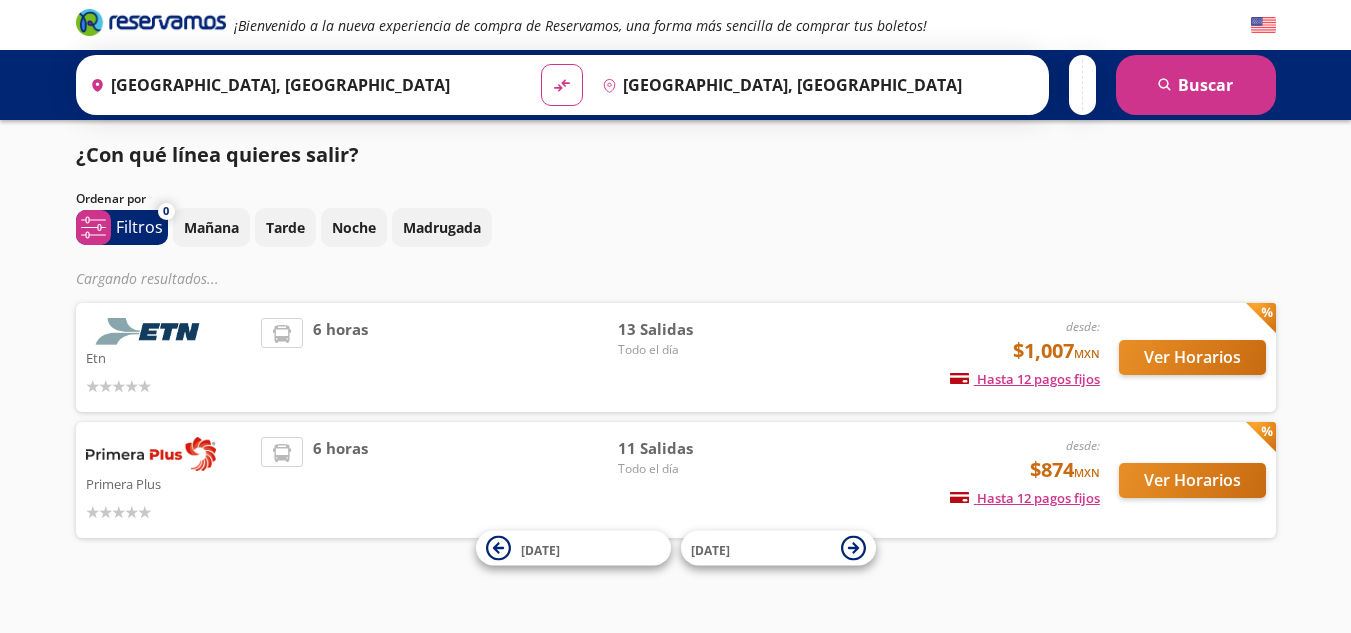 scroll, scrollTop: 0, scrollLeft: 0, axis: both 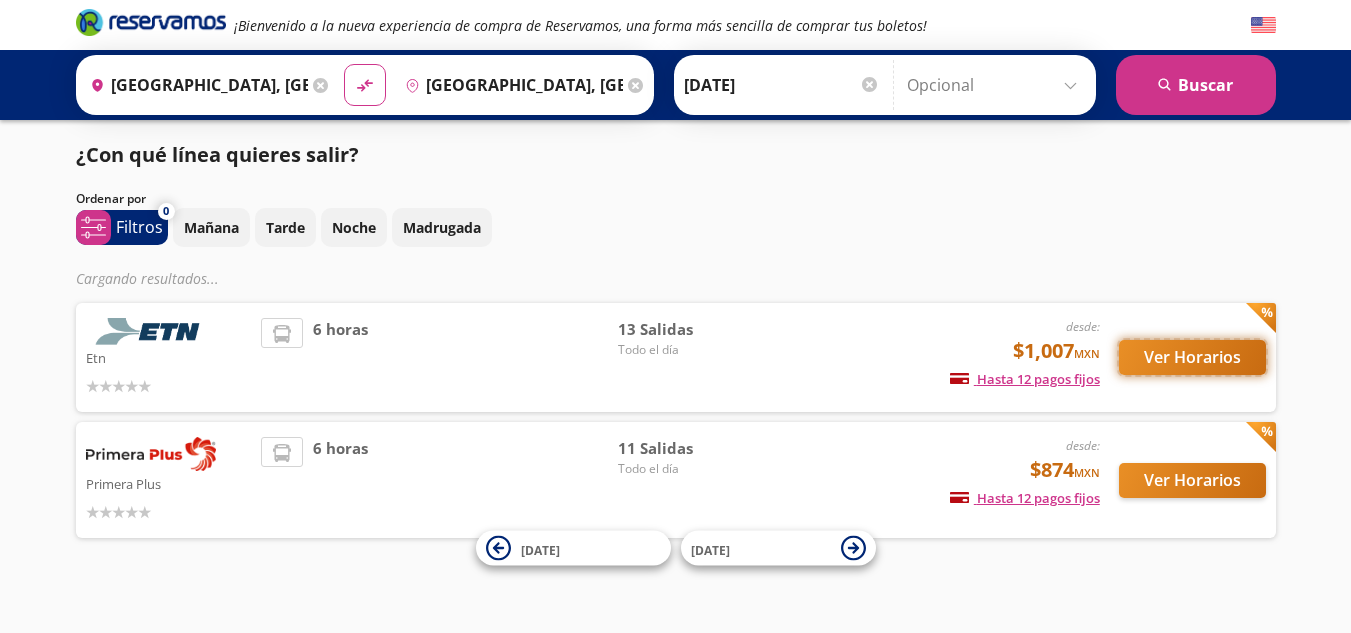 click on "Ver Horarios" at bounding box center [1192, 357] 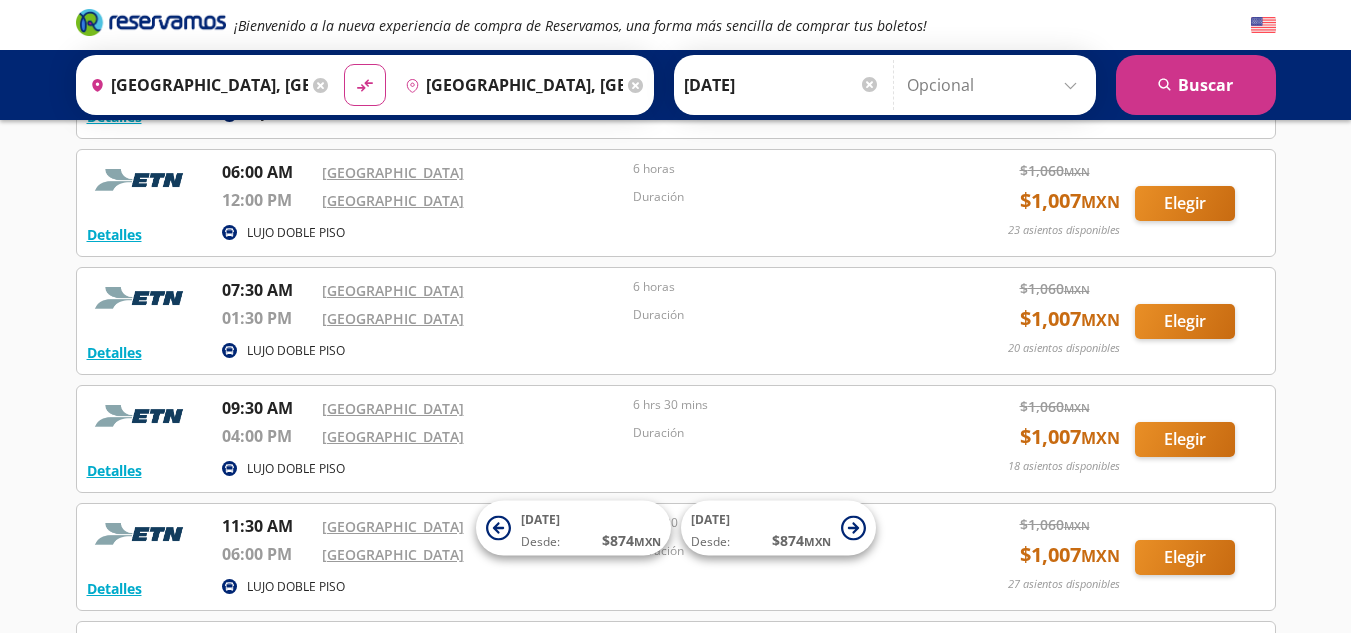 scroll, scrollTop: 400, scrollLeft: 0, axis: vertical 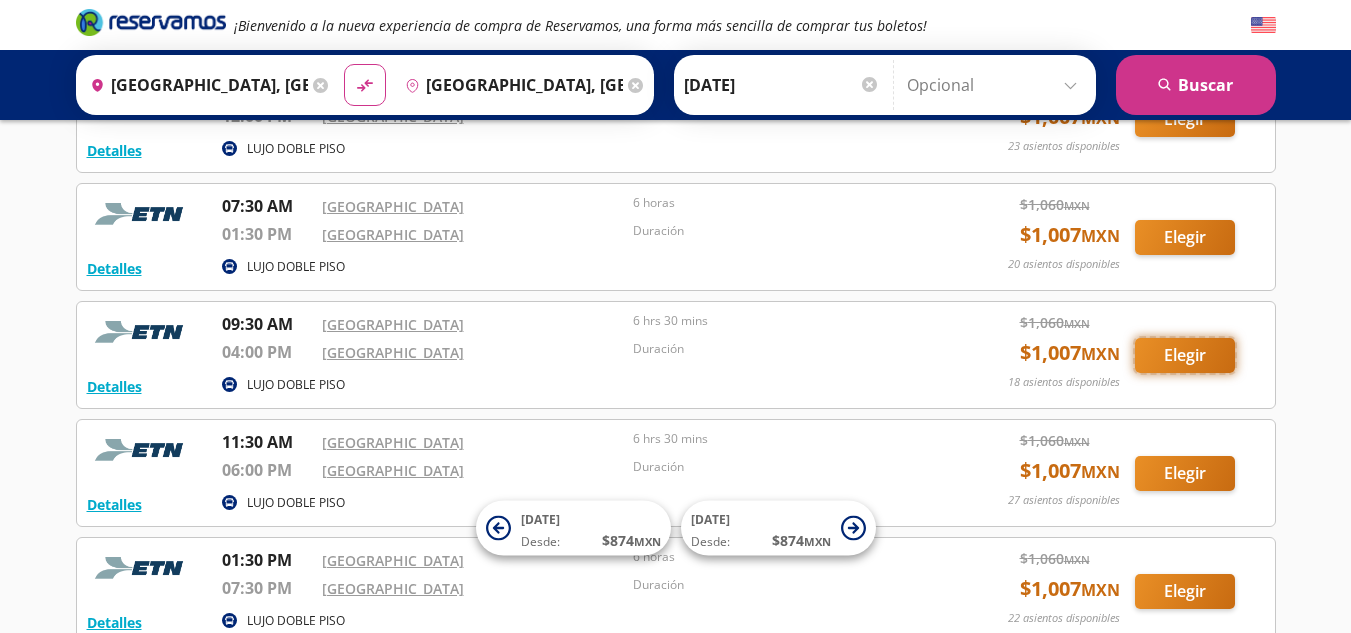 click on "Elegir" at bounding box center [1185, 355] 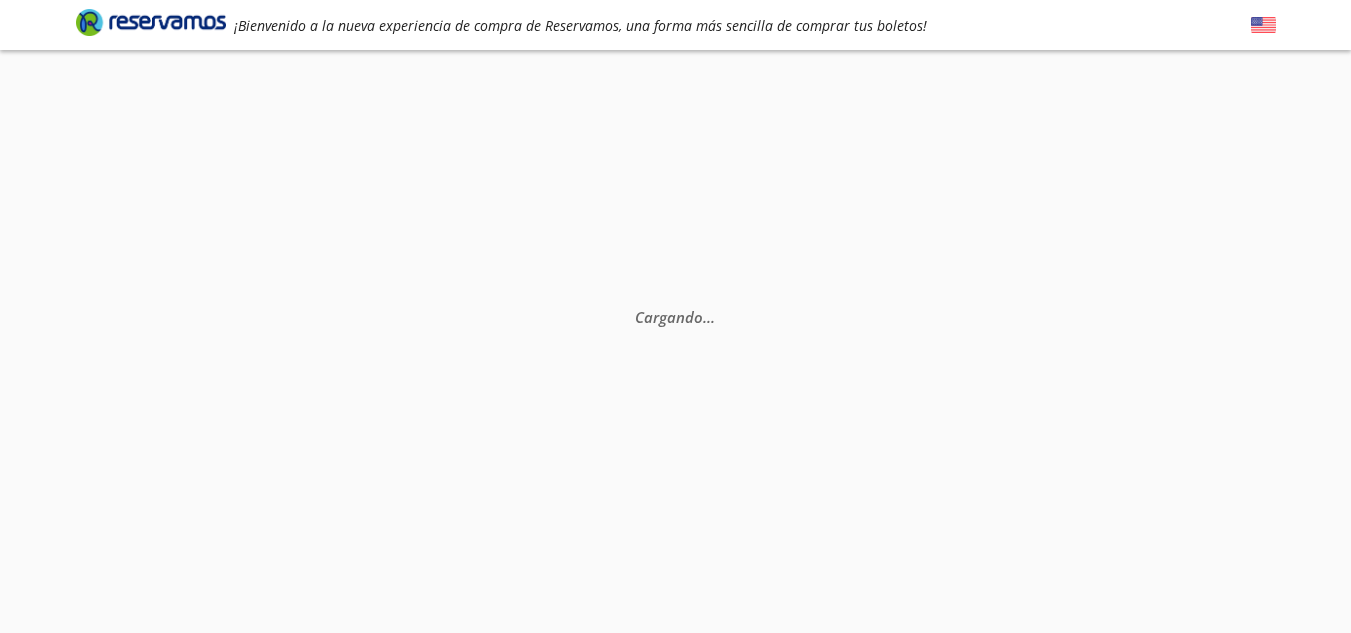 scroll, scrollTop: 0, scrollLeft: 0, axis: both 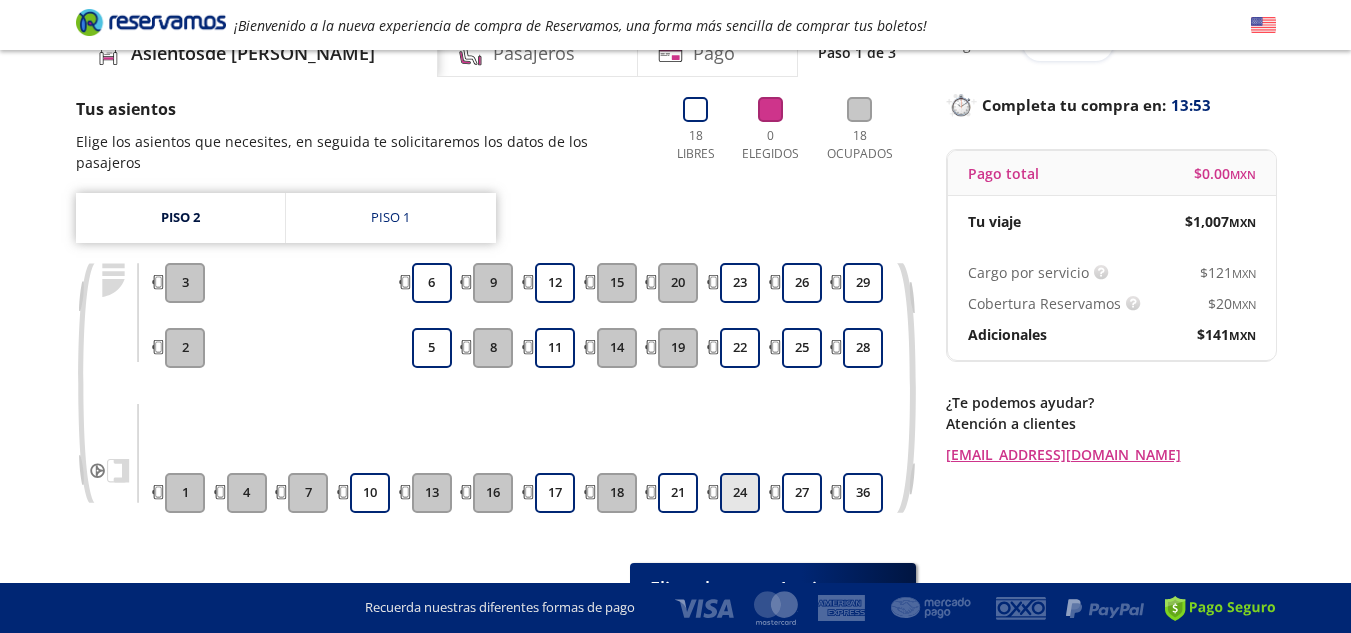 click on "24" at bounding box center [740, 493] 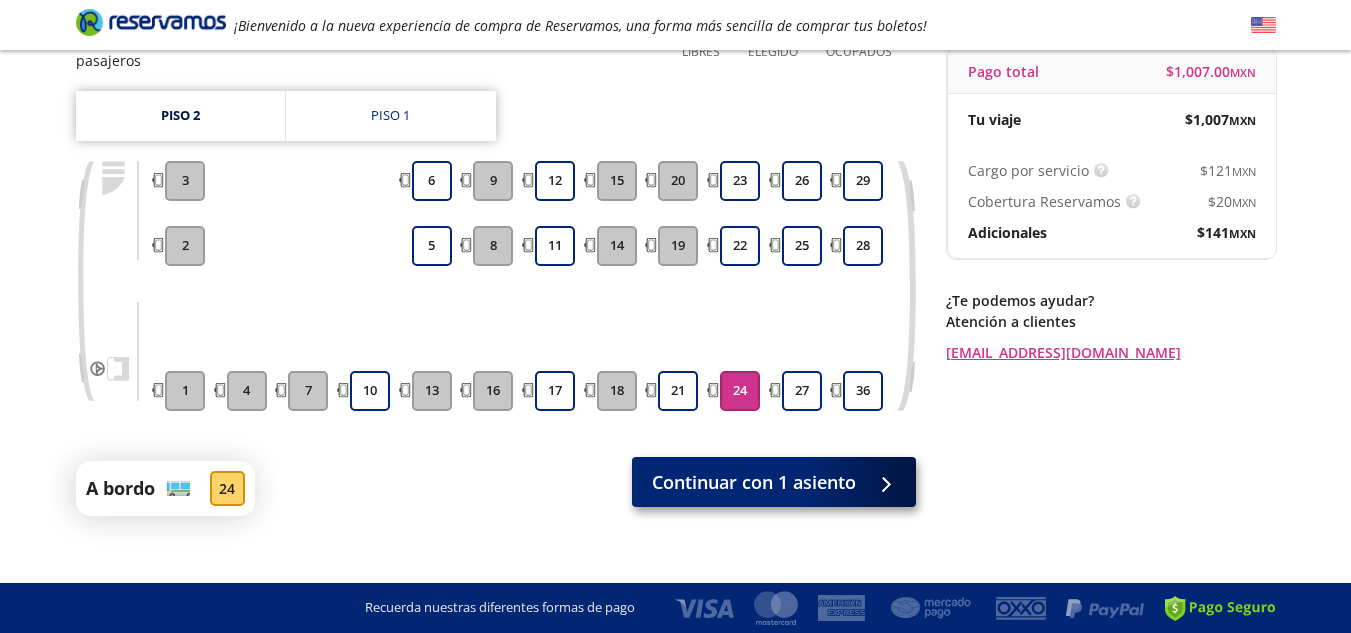 scroll, scrollTop: 204, scrollLeft: 0, axis: vertical 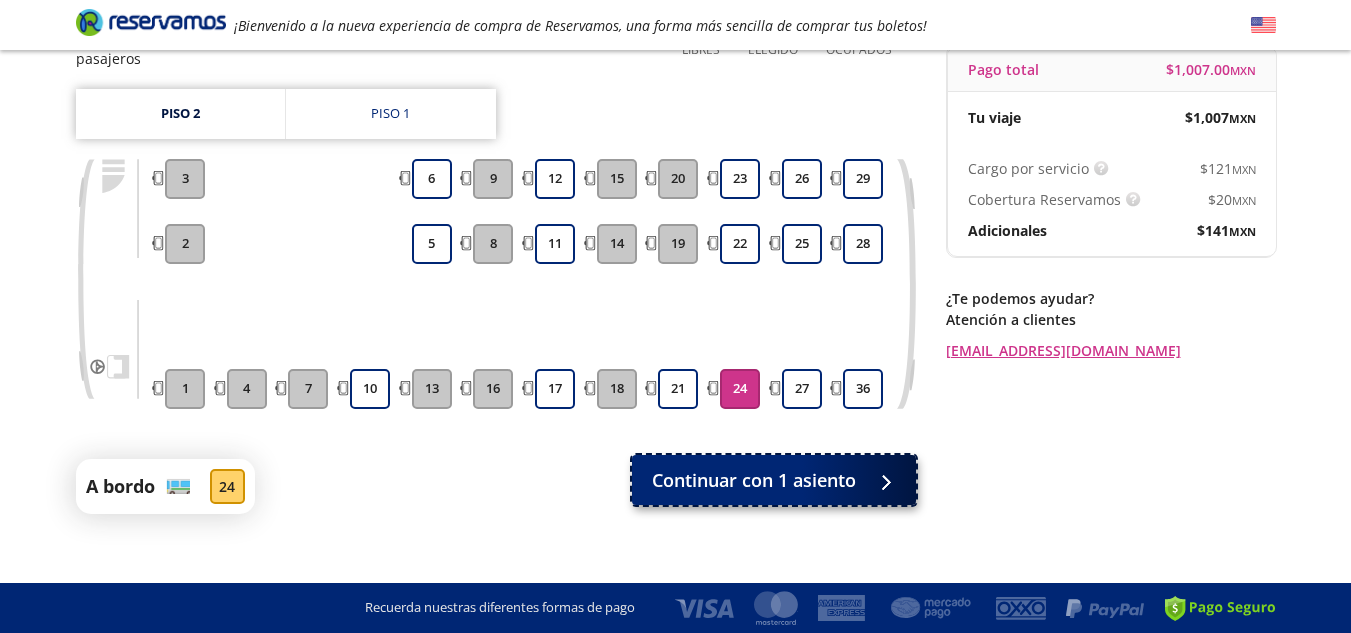 click on "Continuar con 1 asiento" at bounding box center [754, 480] 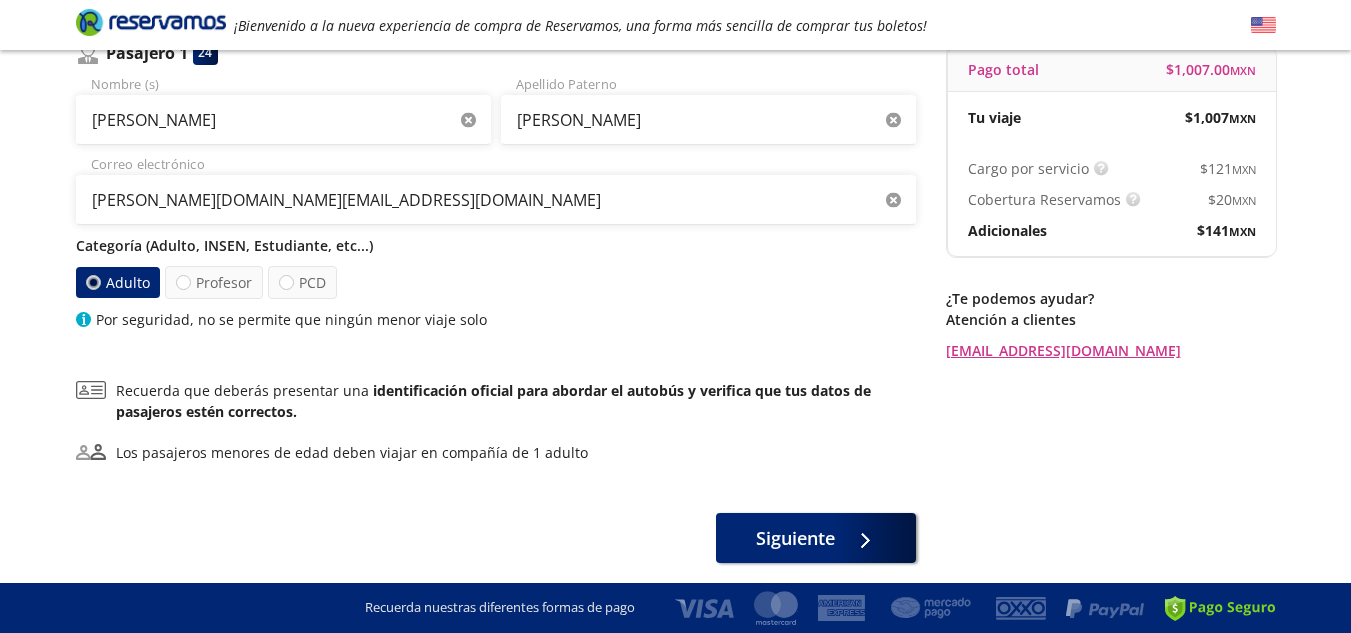 scroll, scrollTop: 0, scrollLeft: 0, axis: both 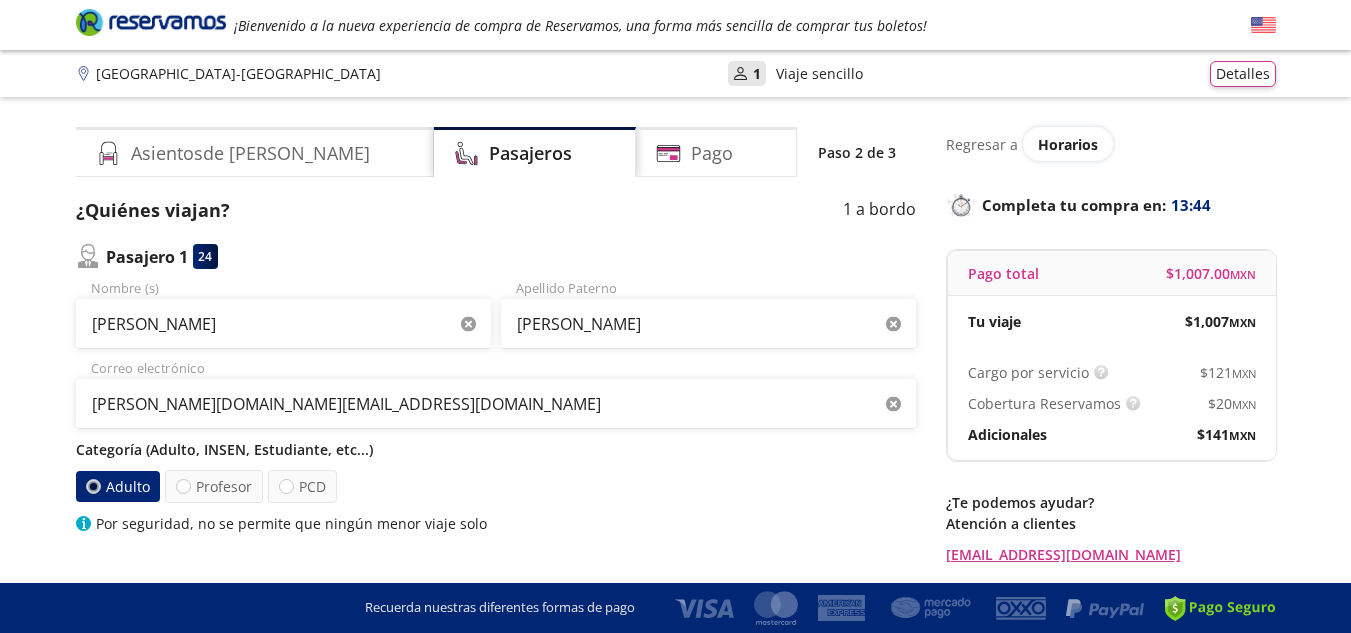 click 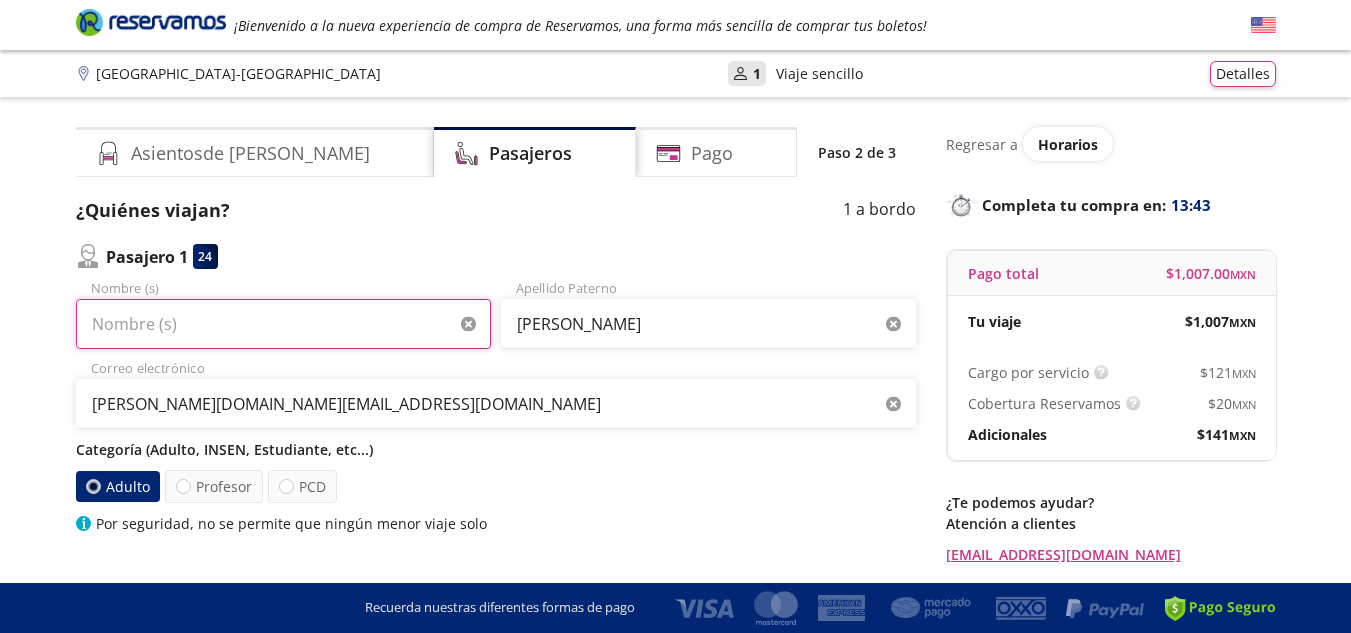 click on "Nombre (s)" at bounding box center [283, 324] 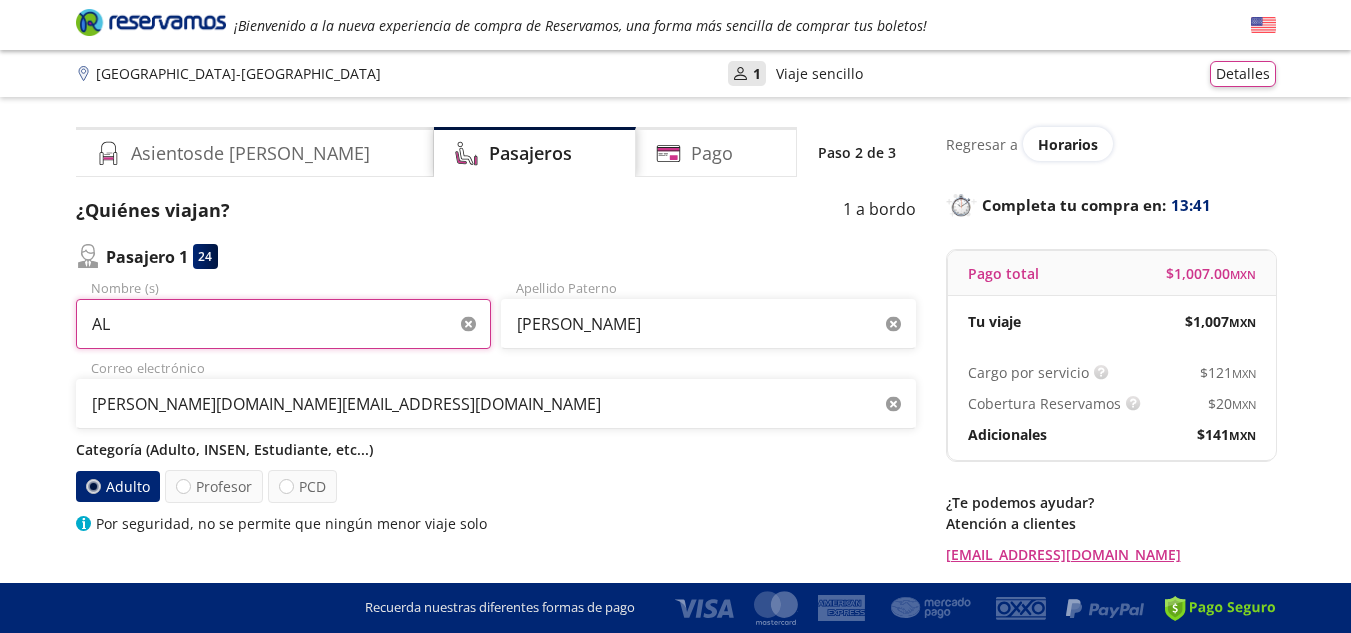 type on "ALFONSO CEDRIK" 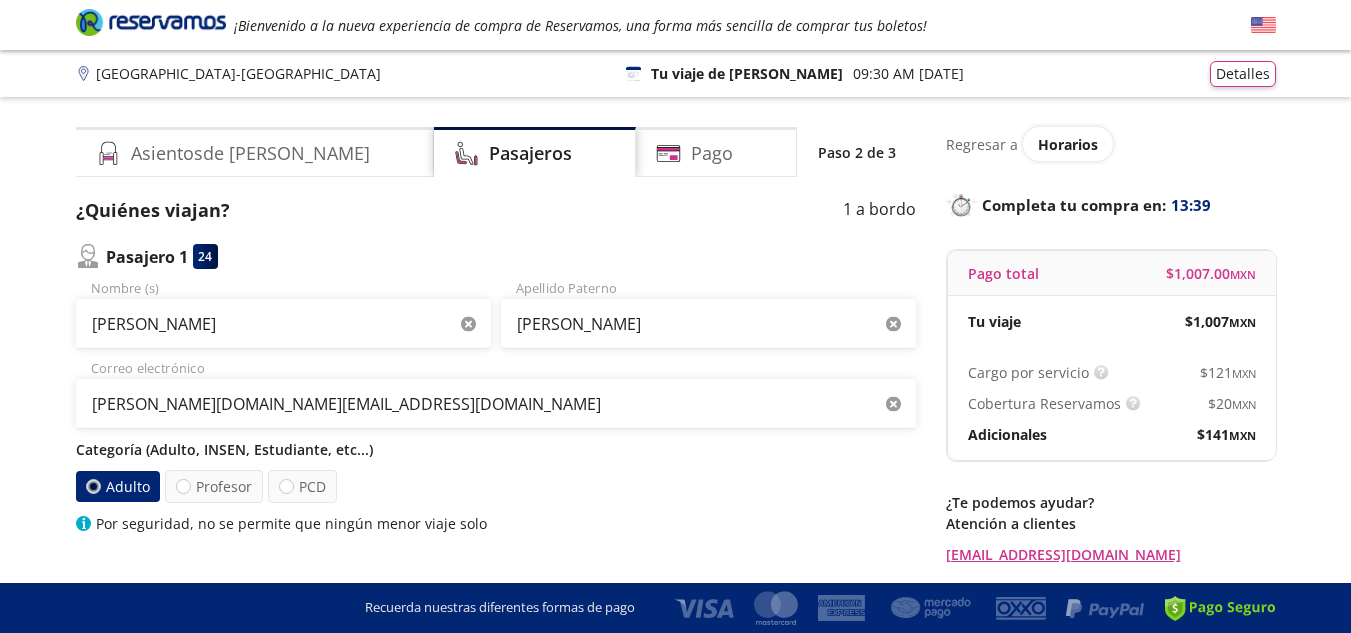 click 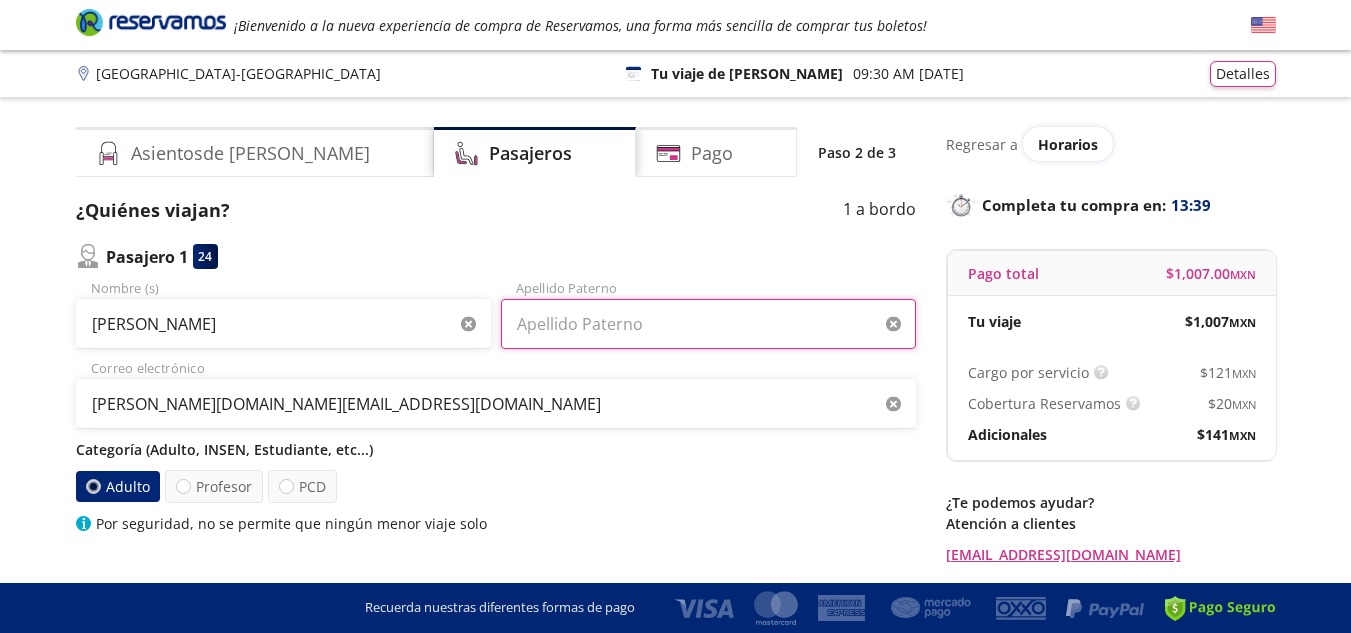 click on "Apellido Paterno" at bounding box center (708, 324) 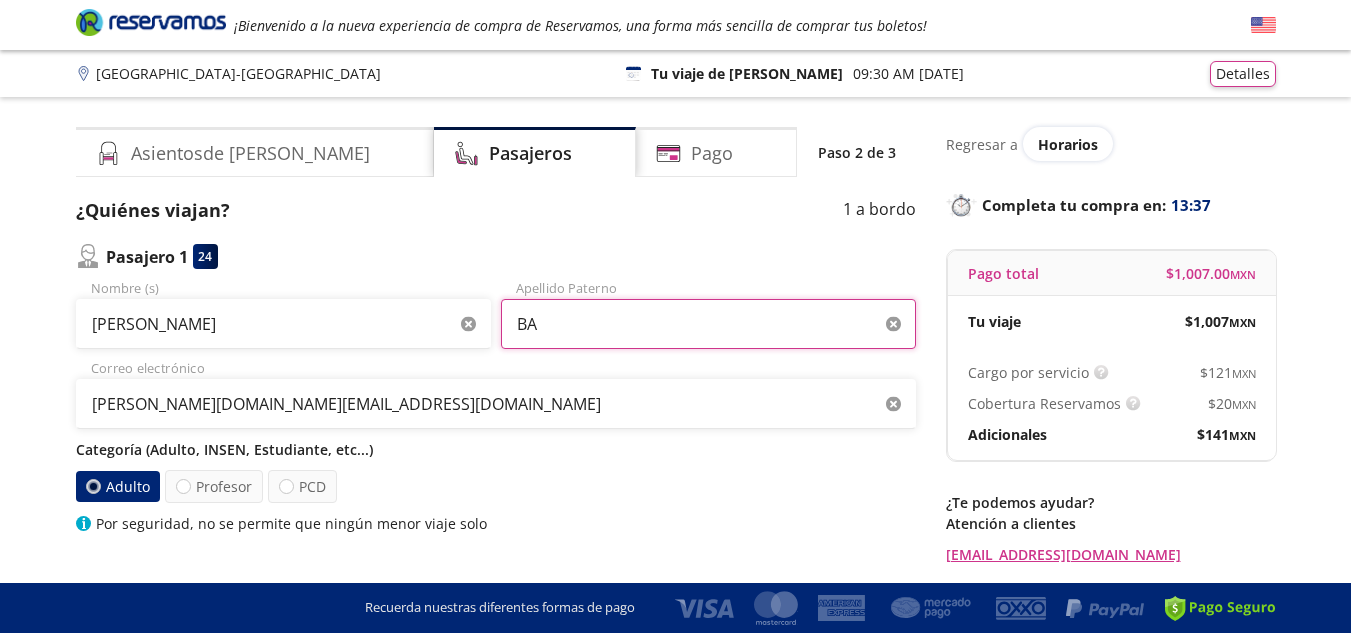 type on "BARRANCO GUTIERREZ" 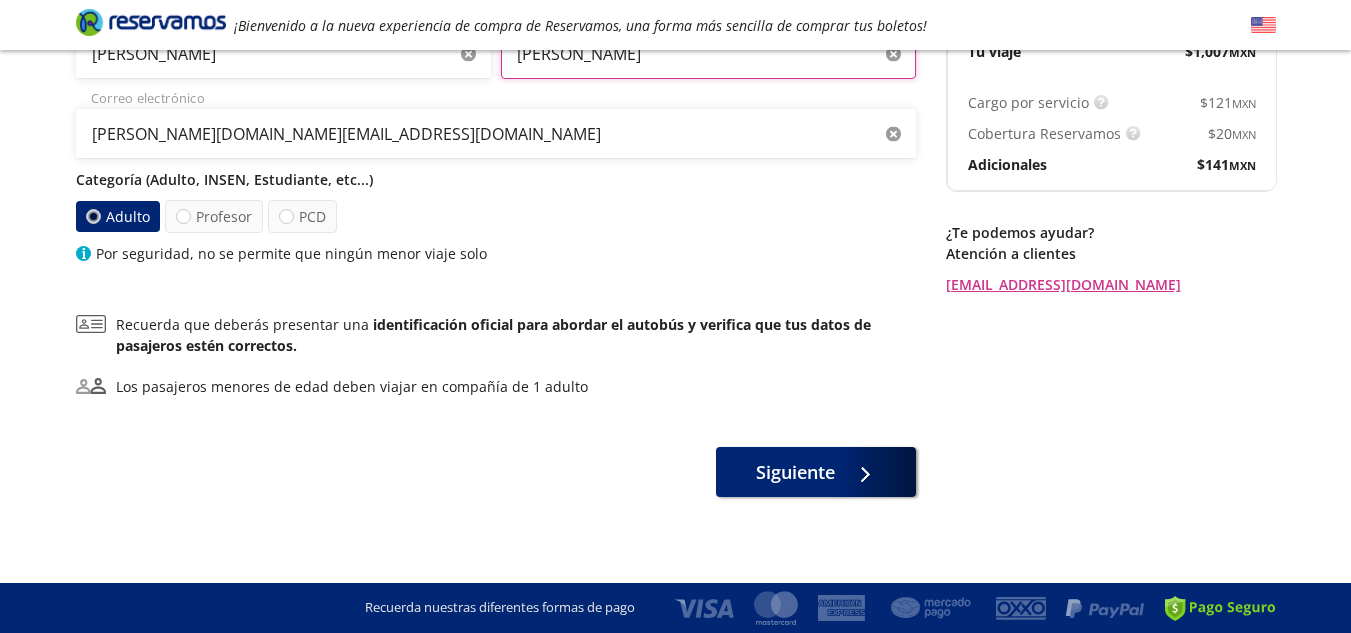 scroll, scrollTop: 274, scrollLeft: 0, axis: vertical 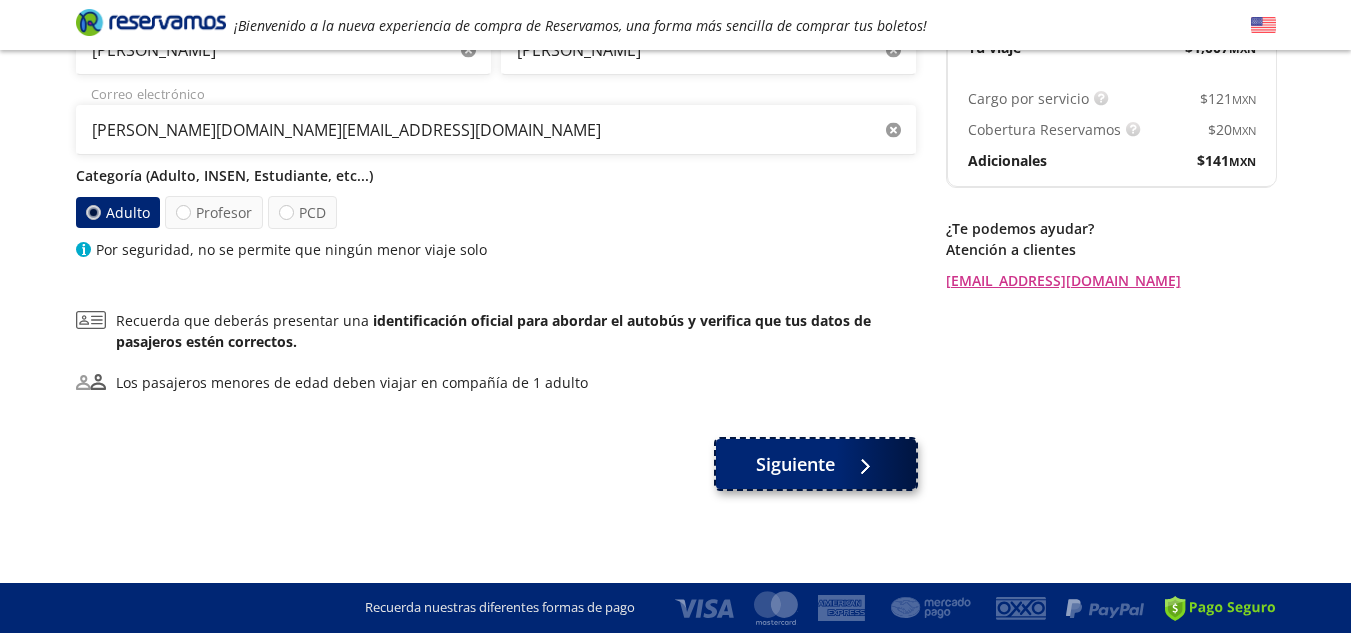click on "Siguiente" at bounding box center (816, 464) 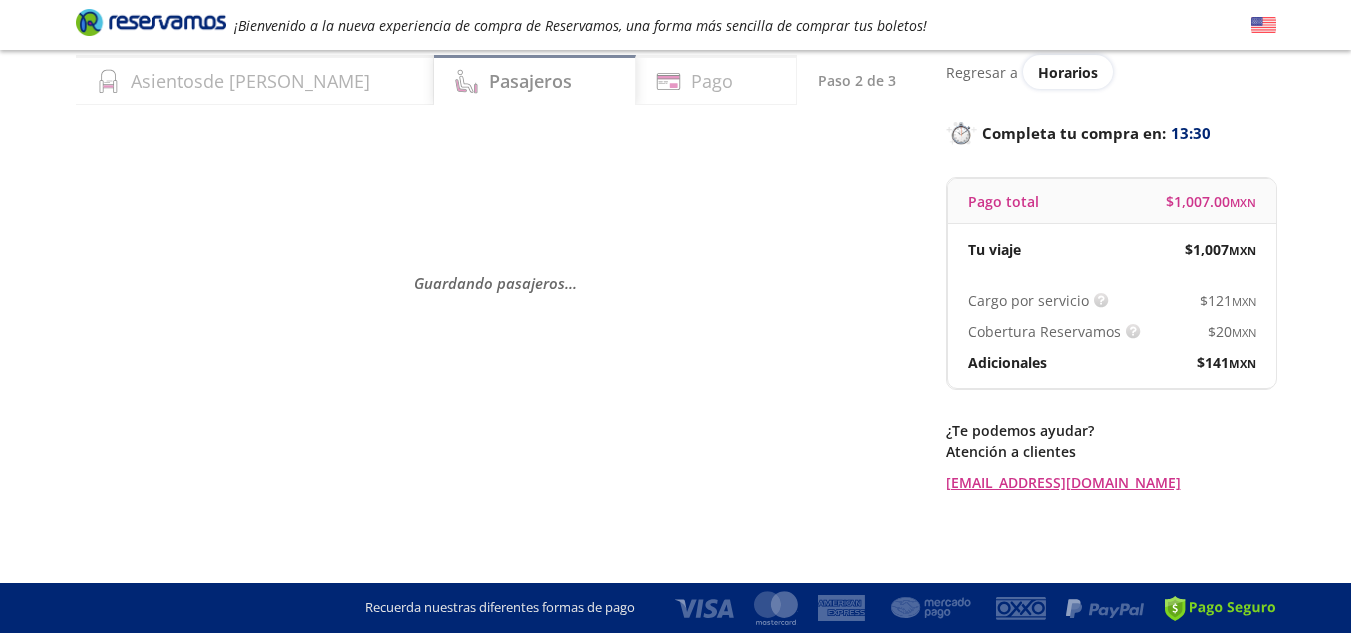 scroll, scrollTop: 0, scrollLeft: 0, axis: both 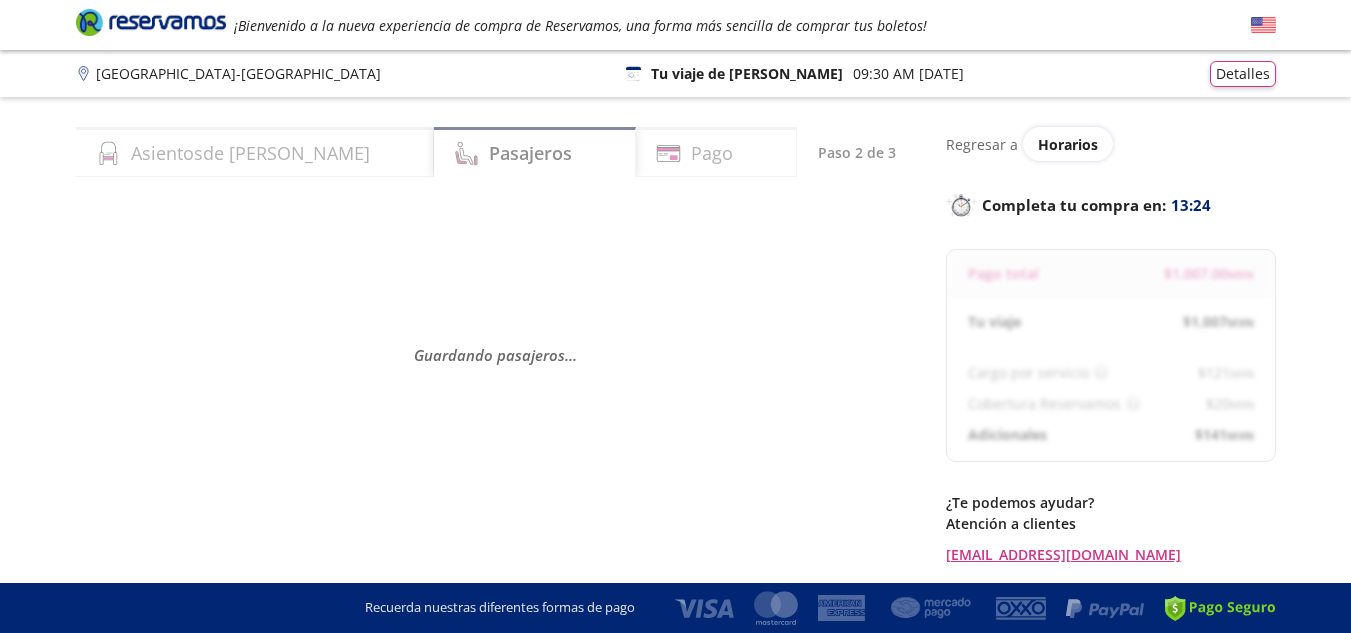 select on "MX" 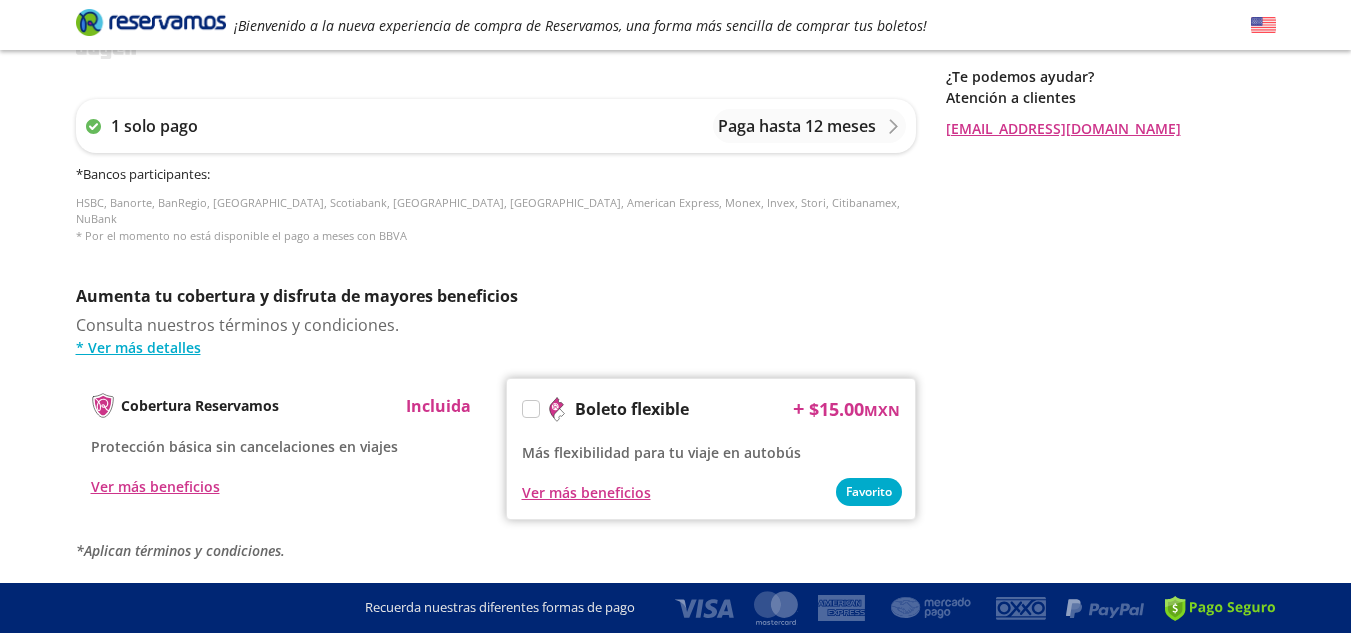 scroll, scrollTop: 800, scrollLeft: 0, axis: vertical 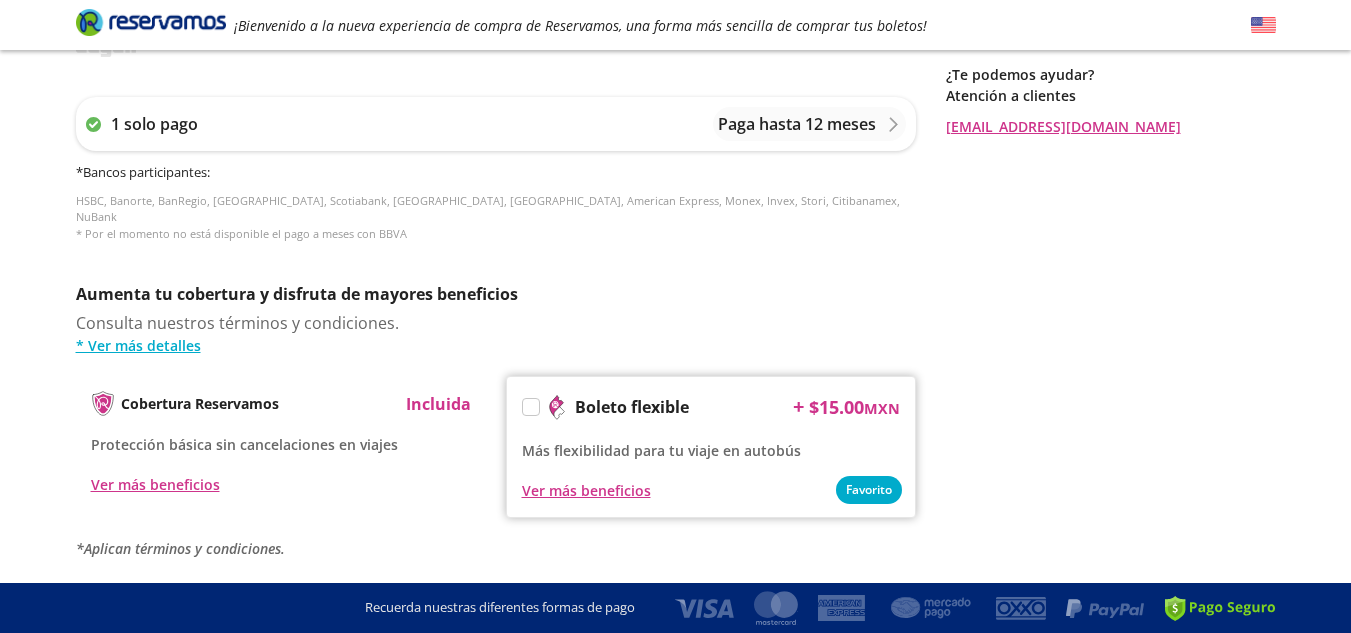 click at bounding box center [531, 407] 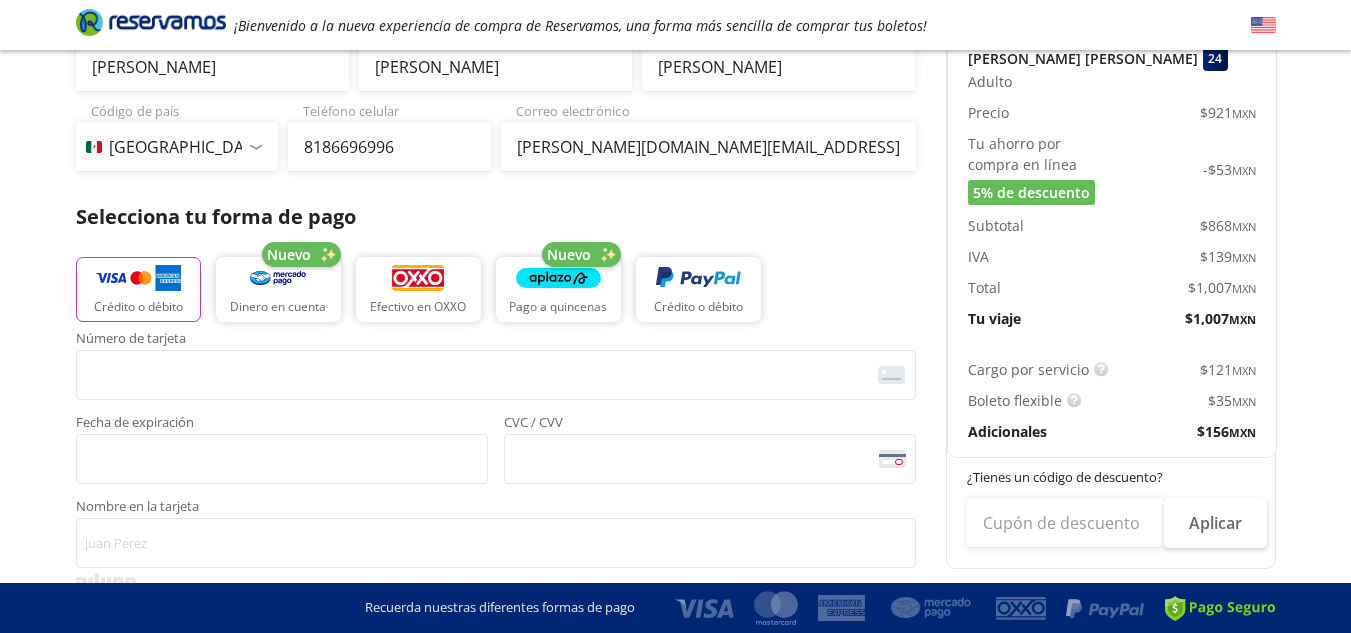 scroll, scrollTop: 300, scrollLeft: 0, axis: vertical 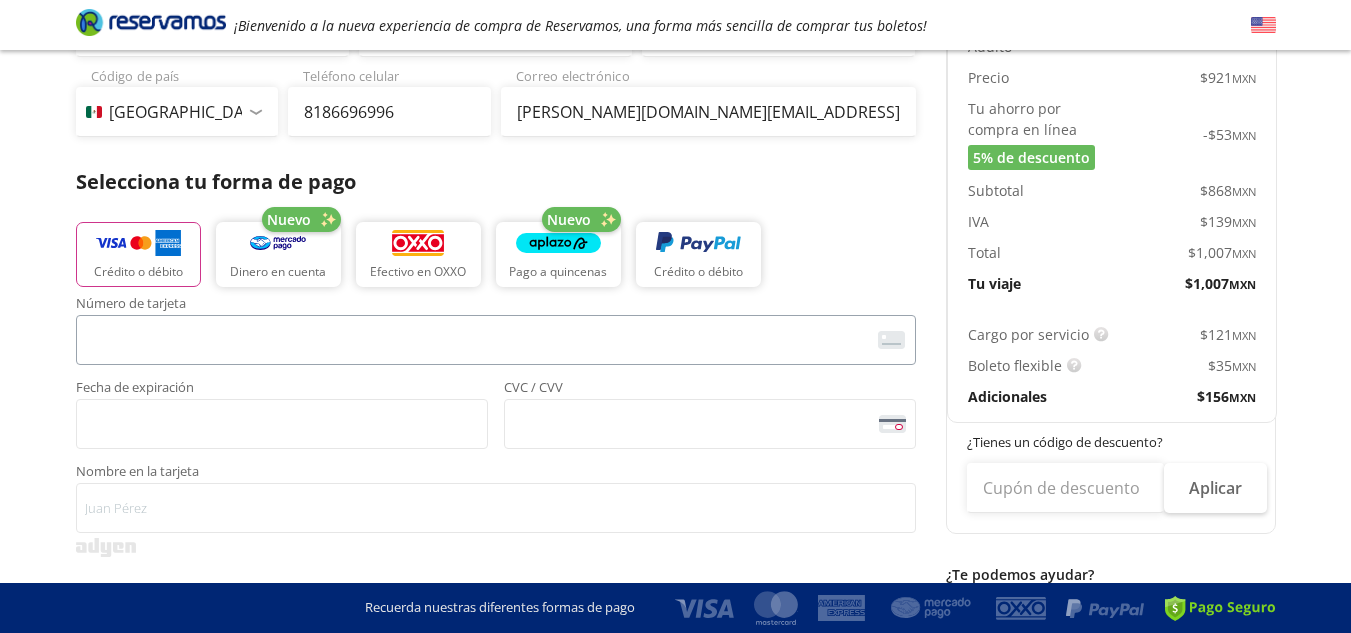 click on "<p>Your browser does not support iframes.</p>" at bounding box center (496, 340) 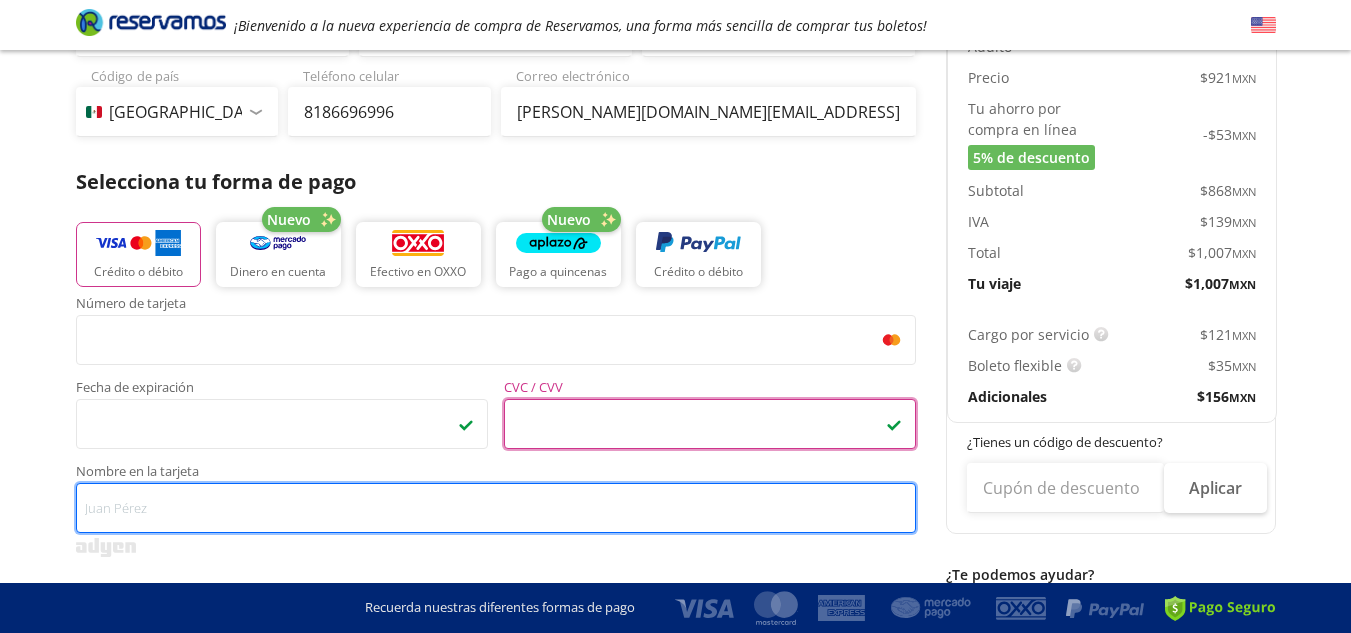 click on "Nombre en la tarjeta" at bounding box center [496, 508] 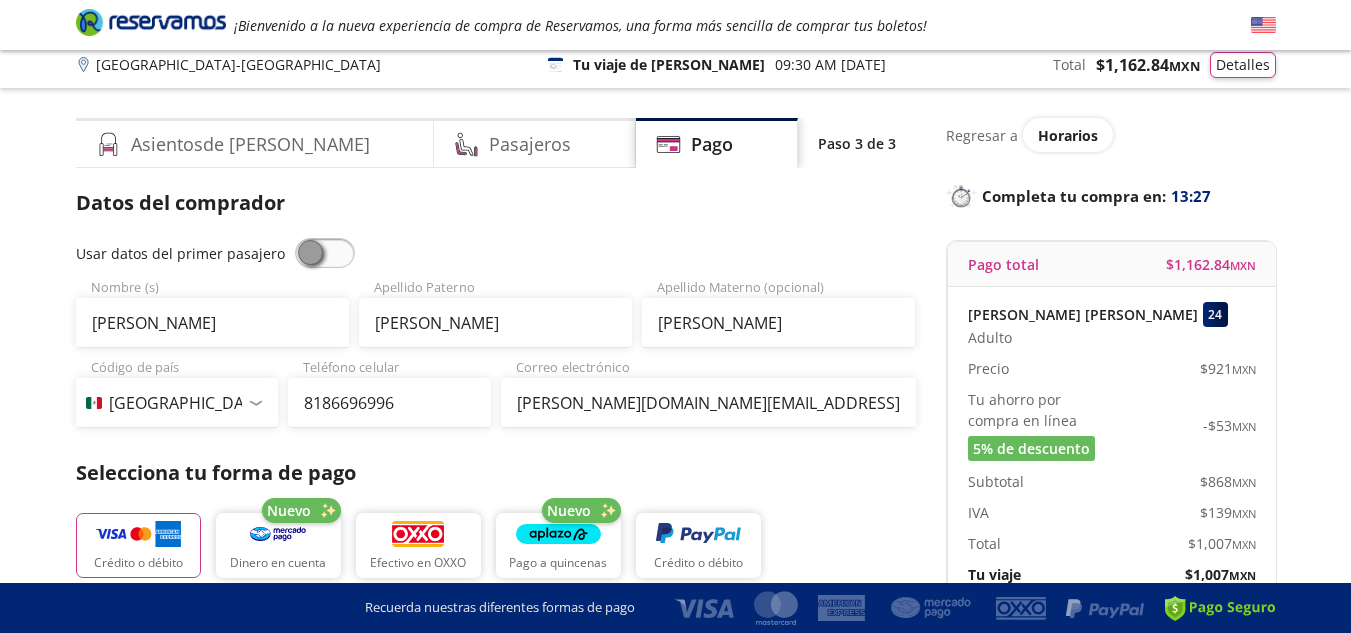 scroll, scrollTop: 0, scrollLeft: 0, axis: both 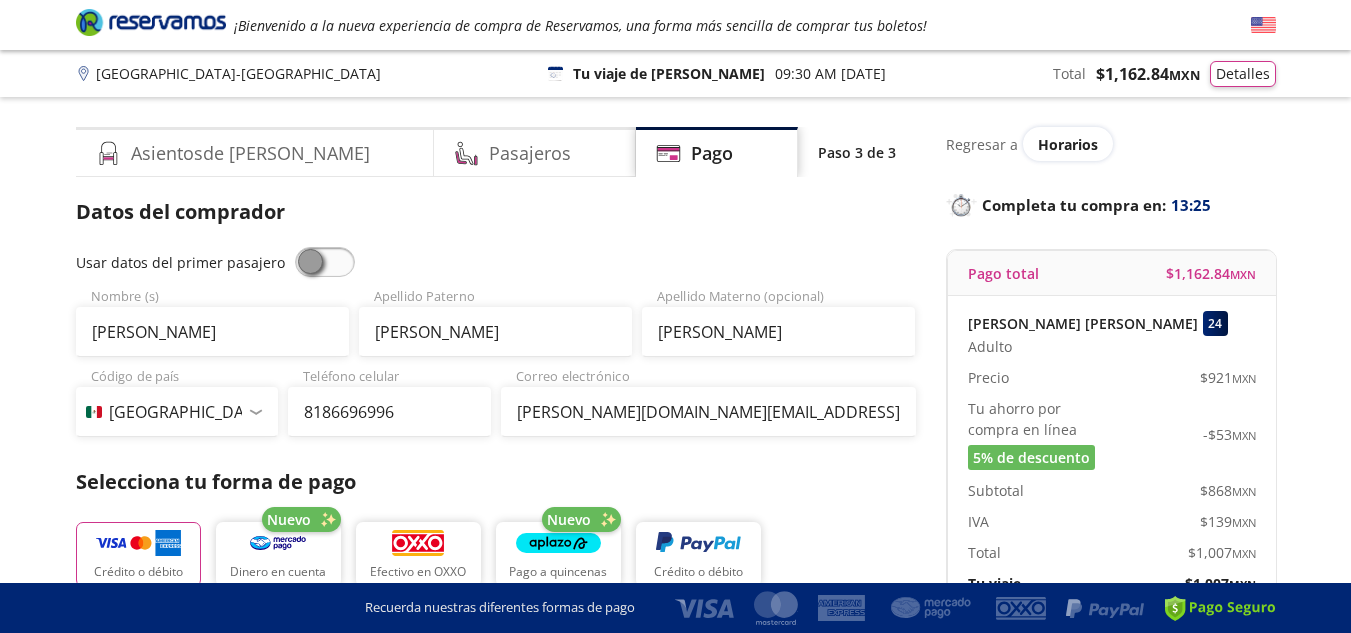 type on "XOCHITL CERDA GONZALEZ" 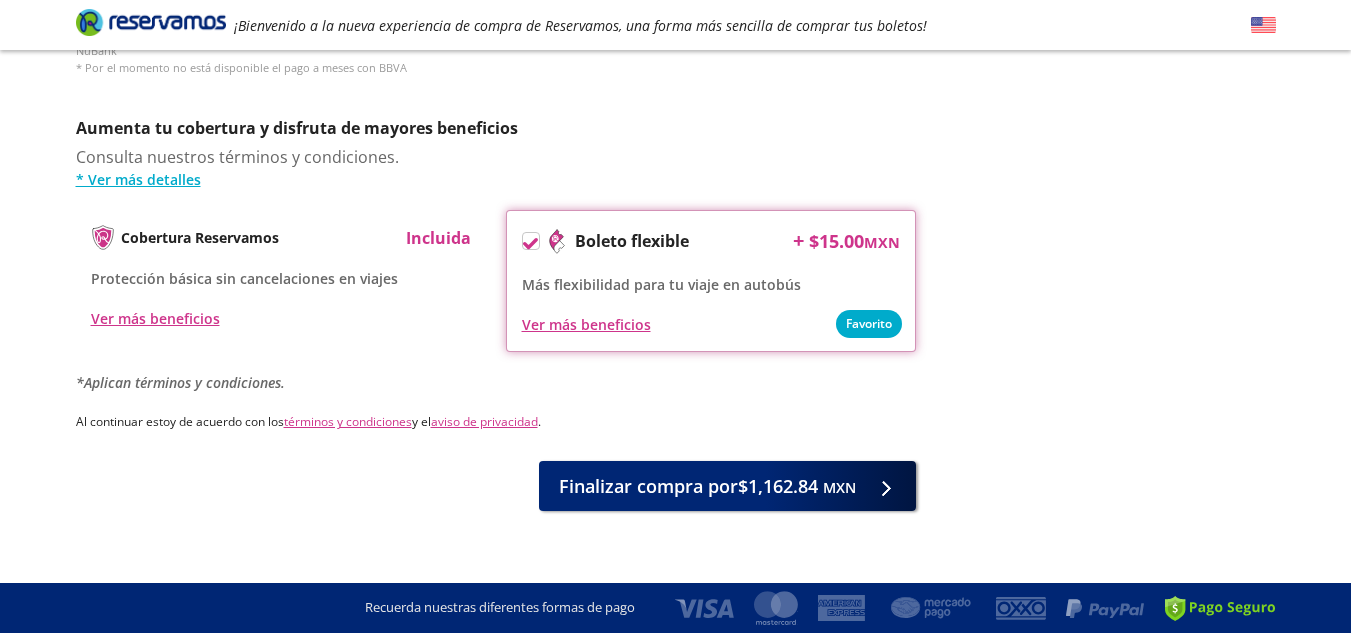 scroll, scrollTop: 968, scrollLeft: 0, axis: vertical 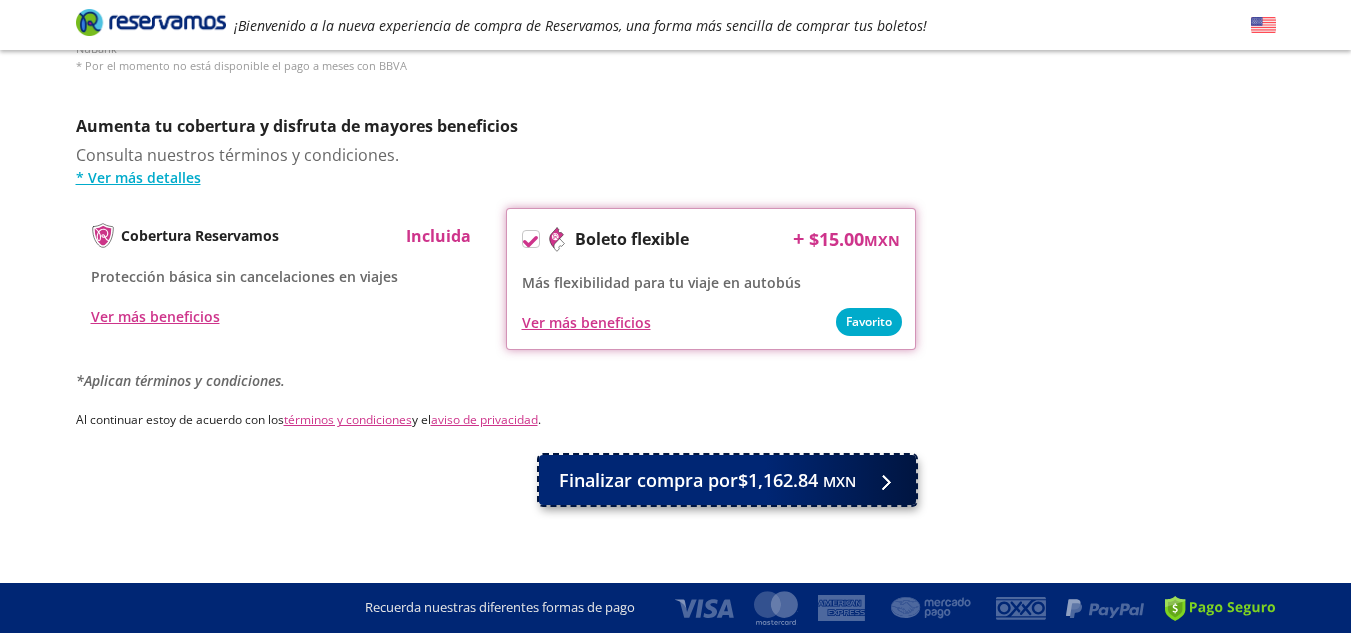click on "Finalizar compra por  $1,162.84   MXN" at bounding box center [707, 480] 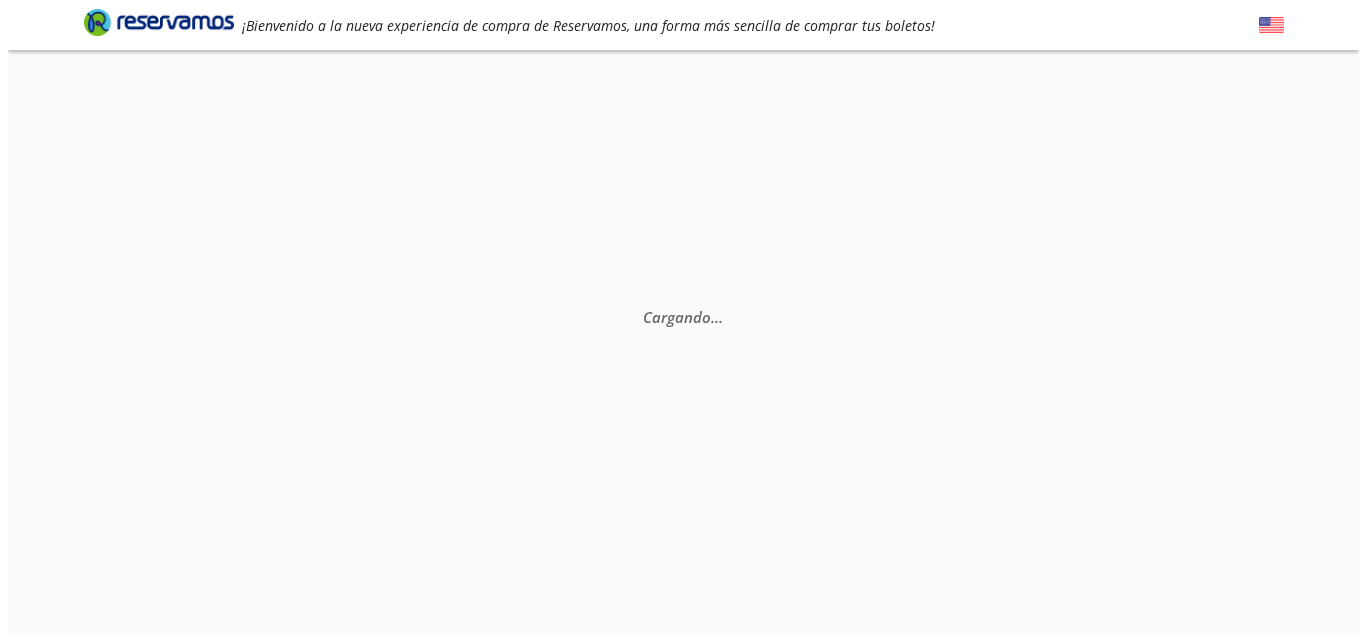 scroll, scrollTop: 0, scrollLeft: 0, axis: both 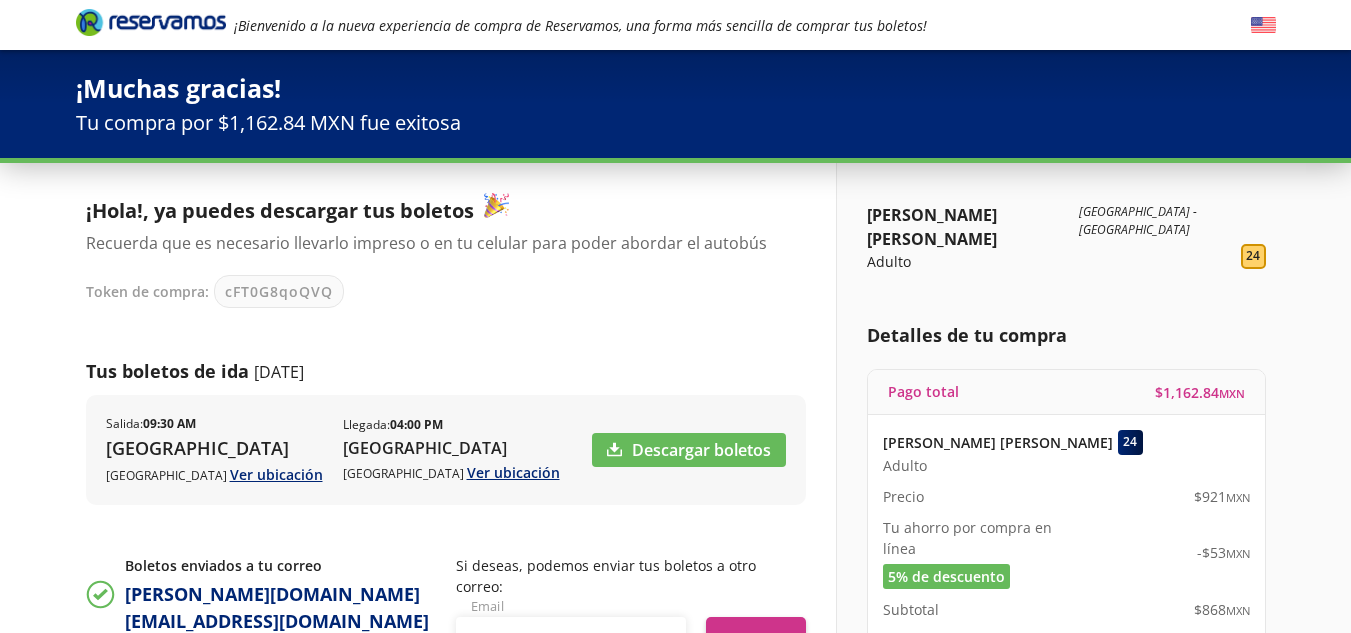 click on "cFT0G8qoQVQ" at bounding box center (279, 291) 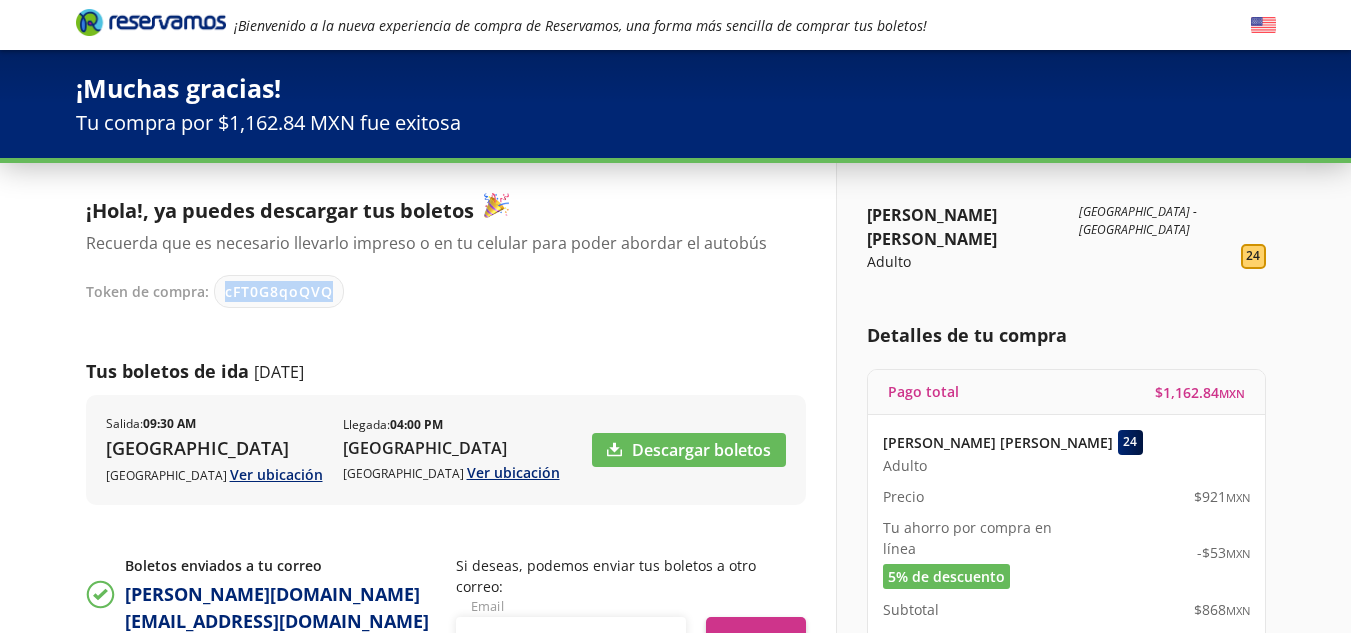 click on "cFT0G8qoQVQ" at bounding box center (279, 291) 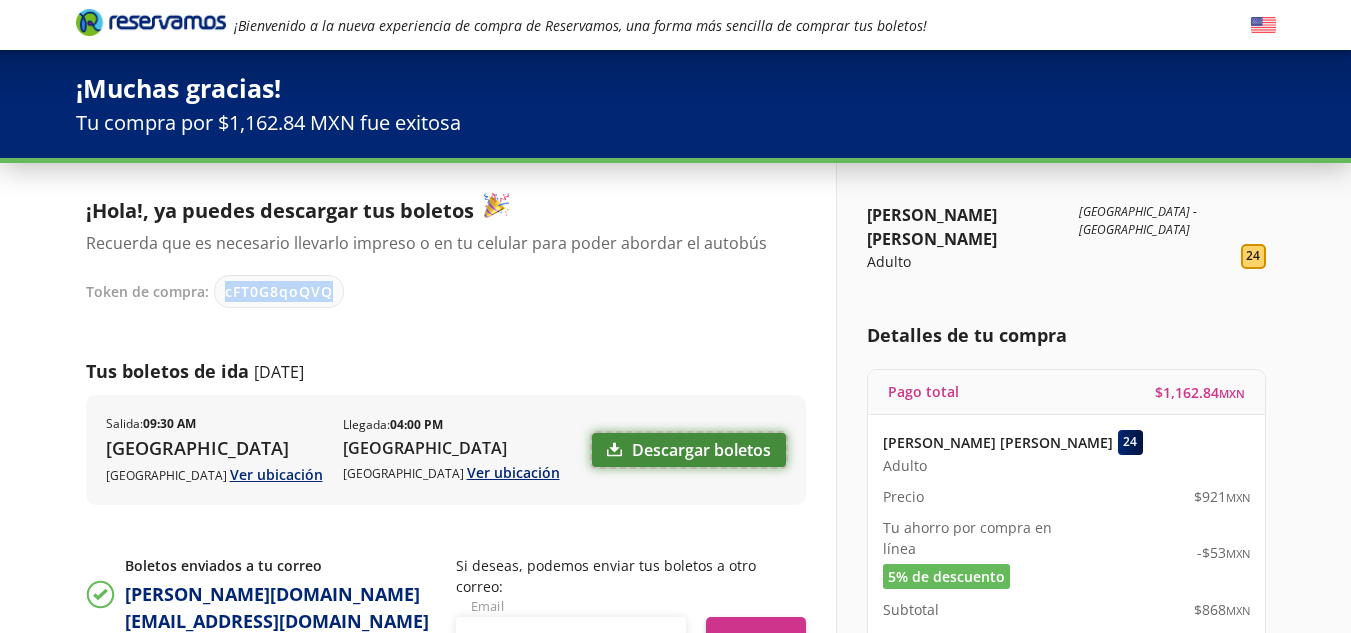 click on "Descargar boletos" at bounding box center [689, 450] 